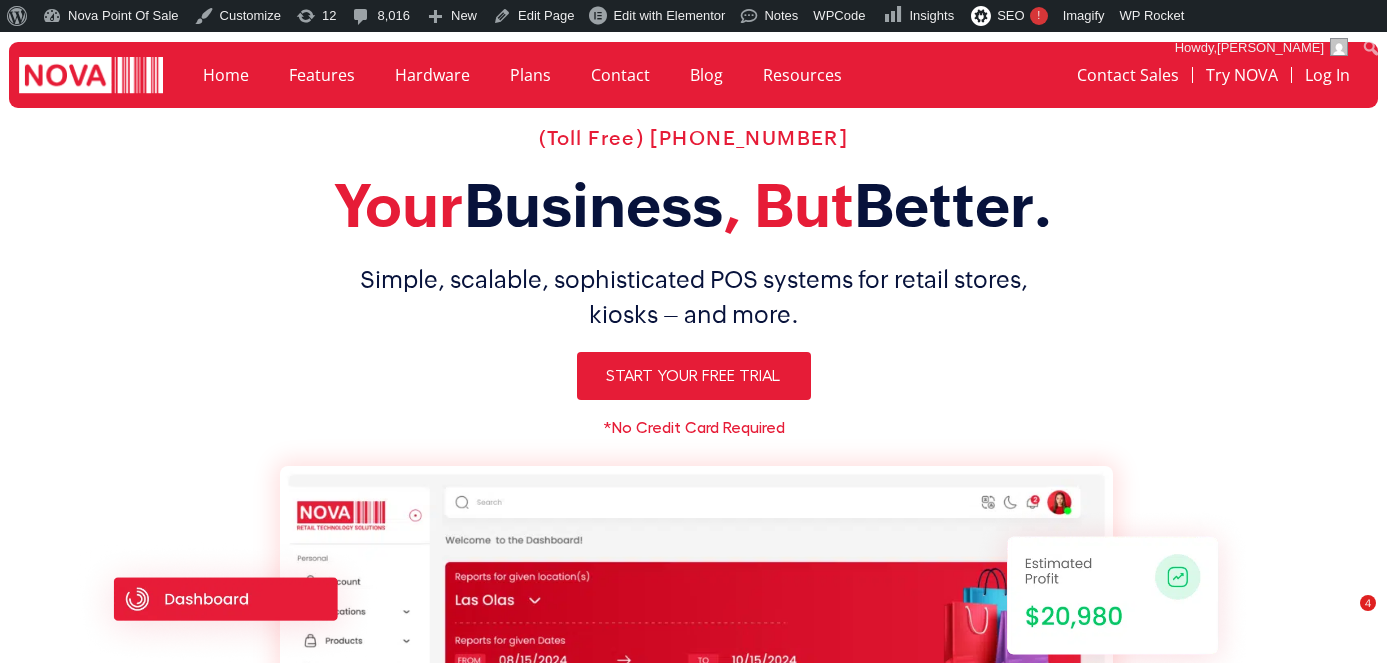 scroll, scrollTop: 0, scrollLeft: 0, axis: both 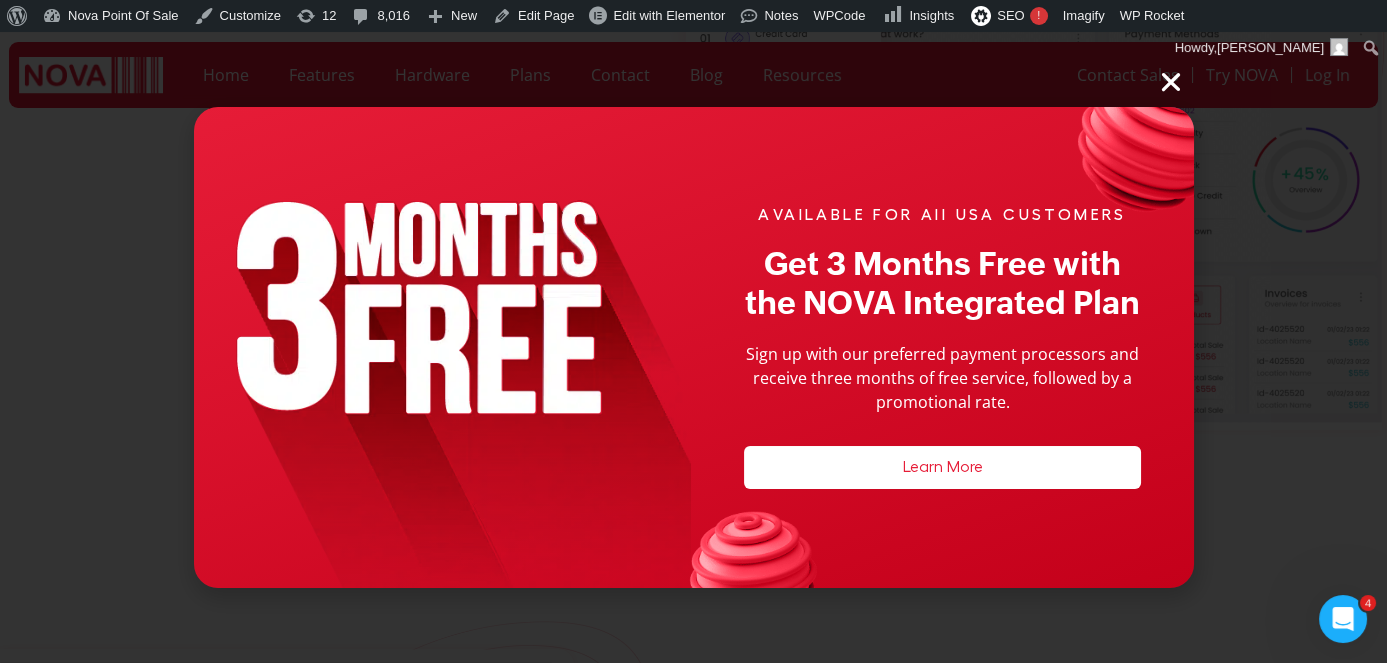 drag, startPoint x: 1160, startPoint y: 95, endPoint x: 1185, endPoint y: 90, distance: 25.495098 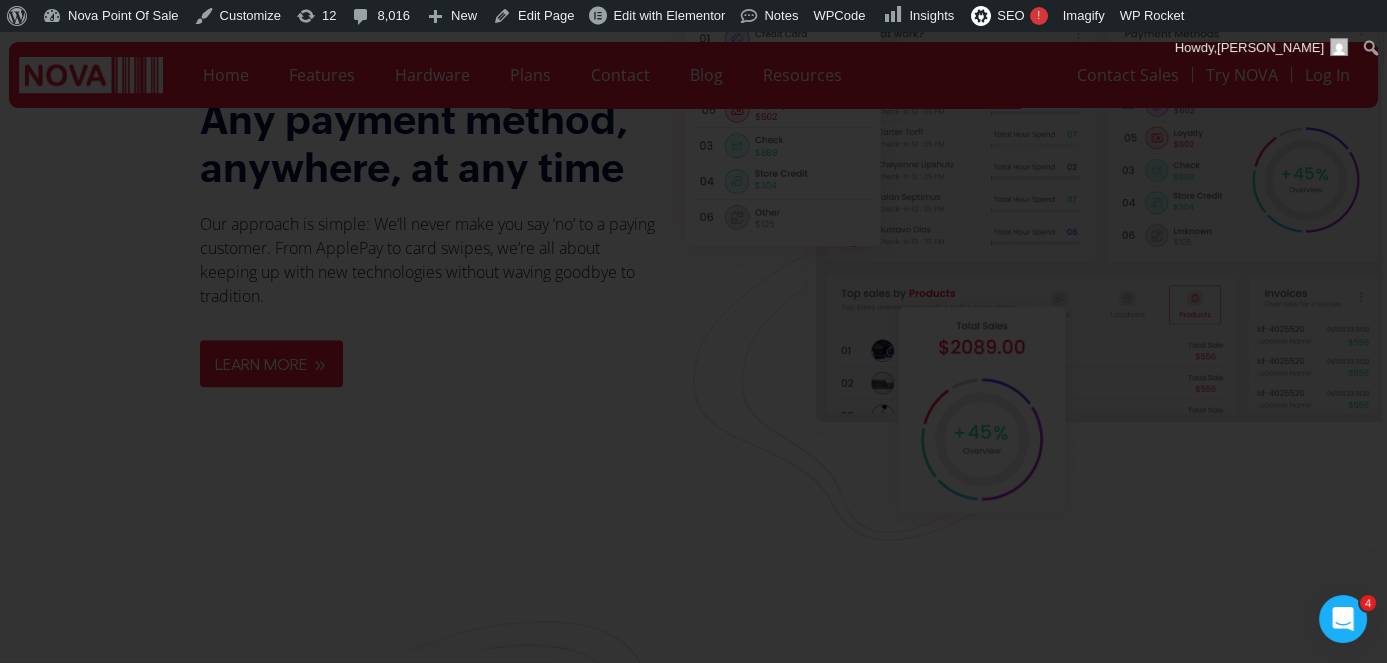 click at bounding box center [1171, 82] 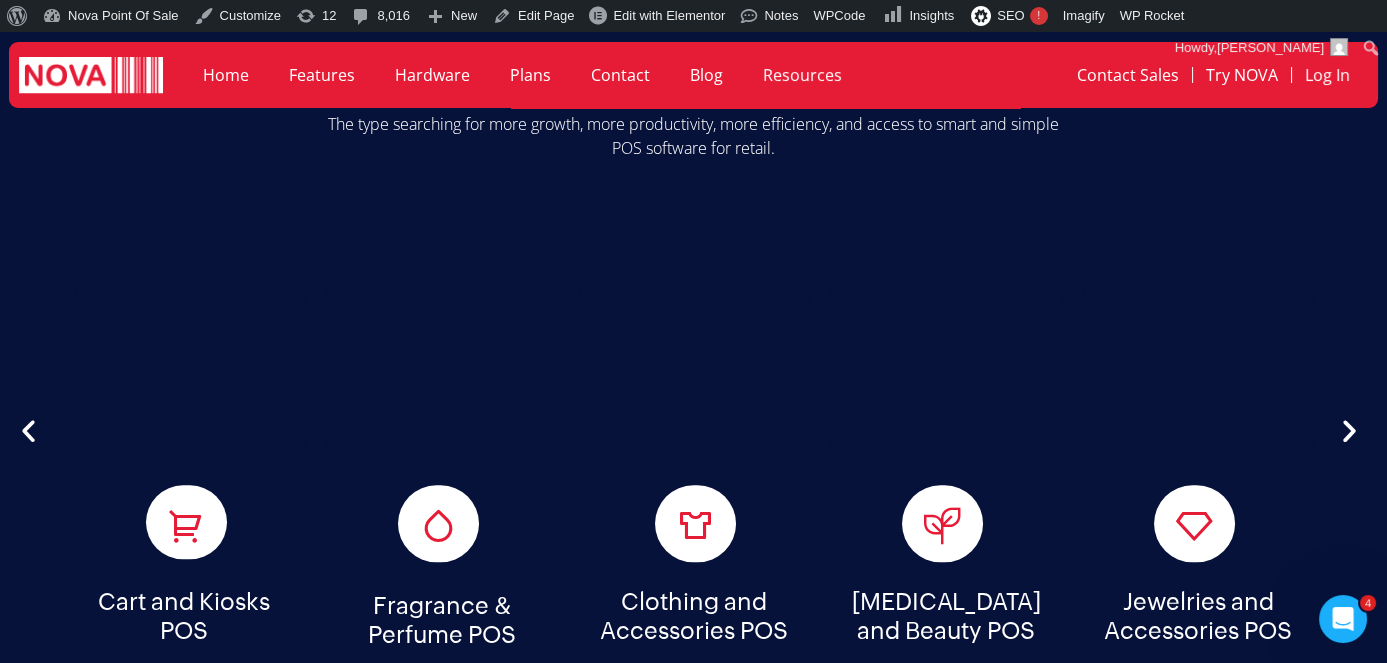 scroll, scrollTop: 4633, scrollLeft: 0, axis: vertical 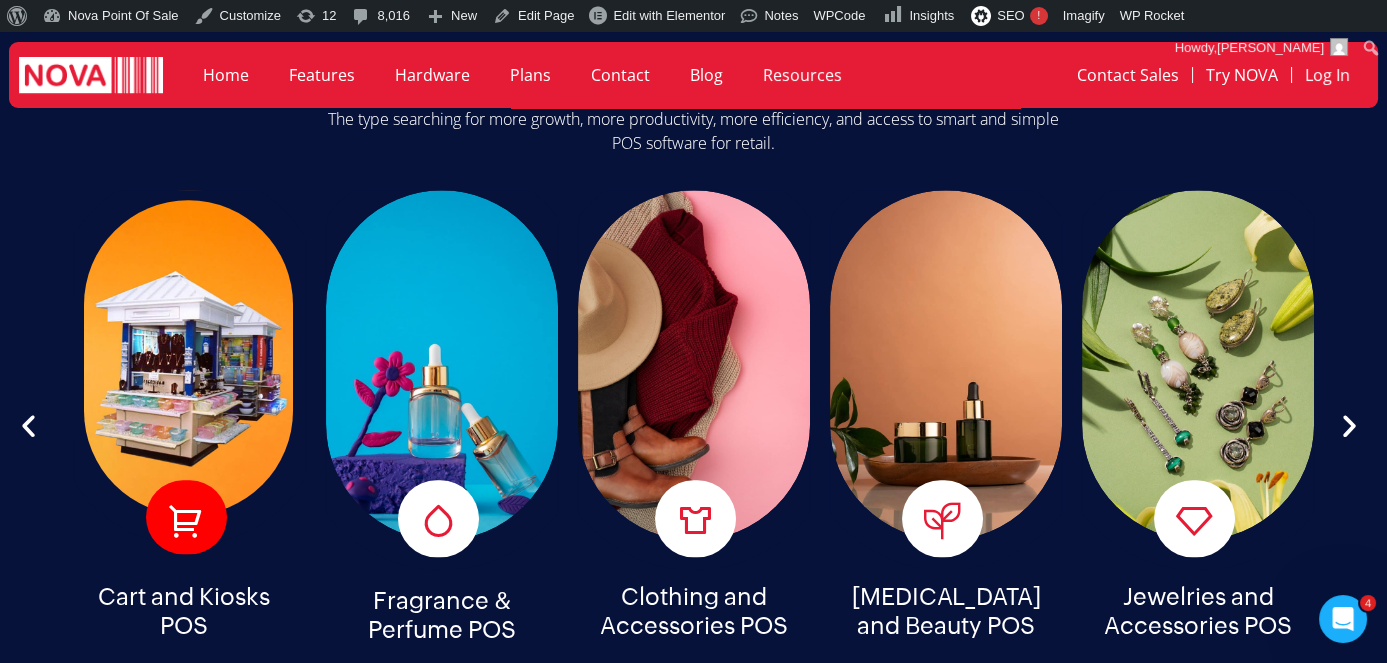 click at bounding box center (186, 520) 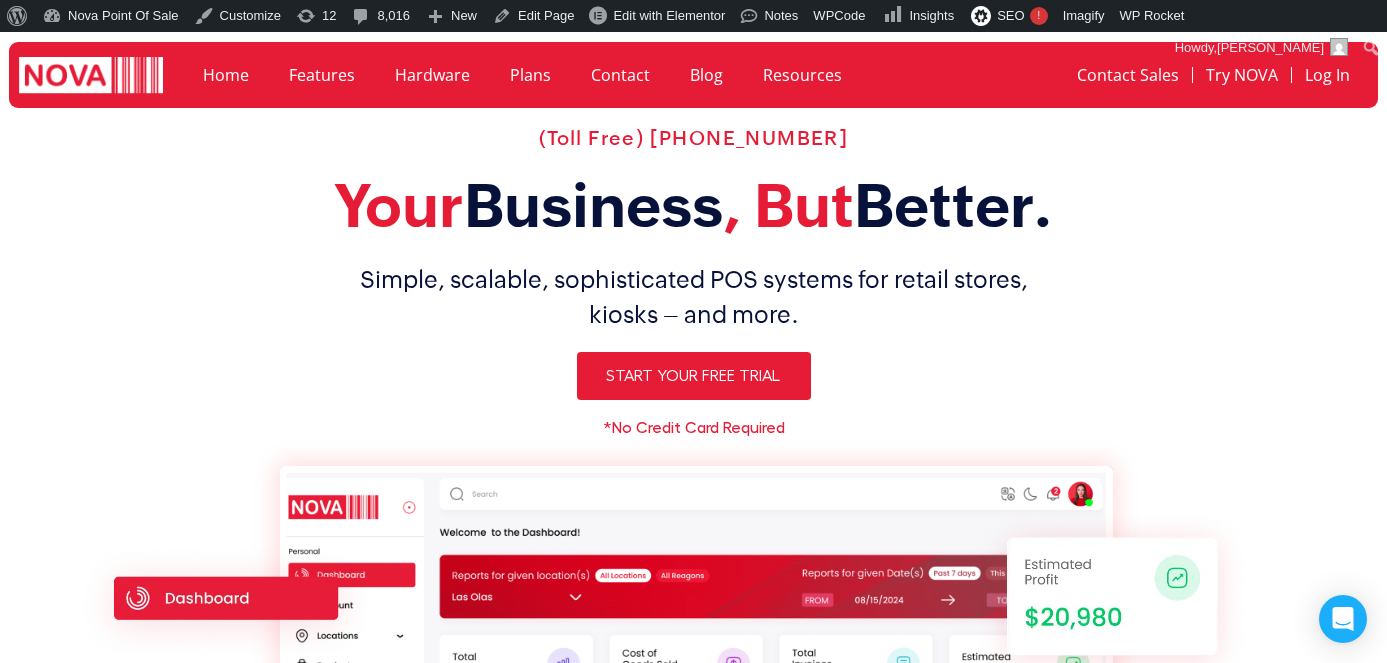 scroll, scrollTop: 0, scrollLeft: 0, axis: both 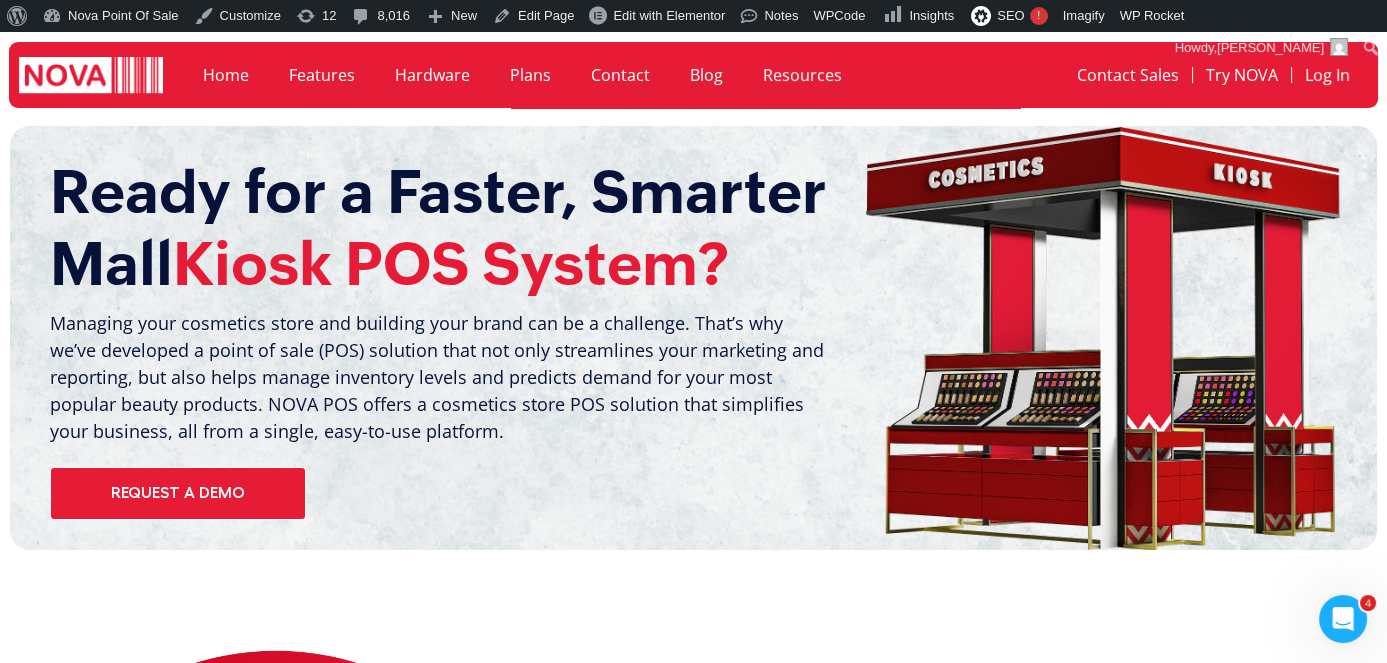 drag, startPoint x: 625, startPoint y: 243, endPoint x: 578, endPoint y: 267, distance: 52.773098 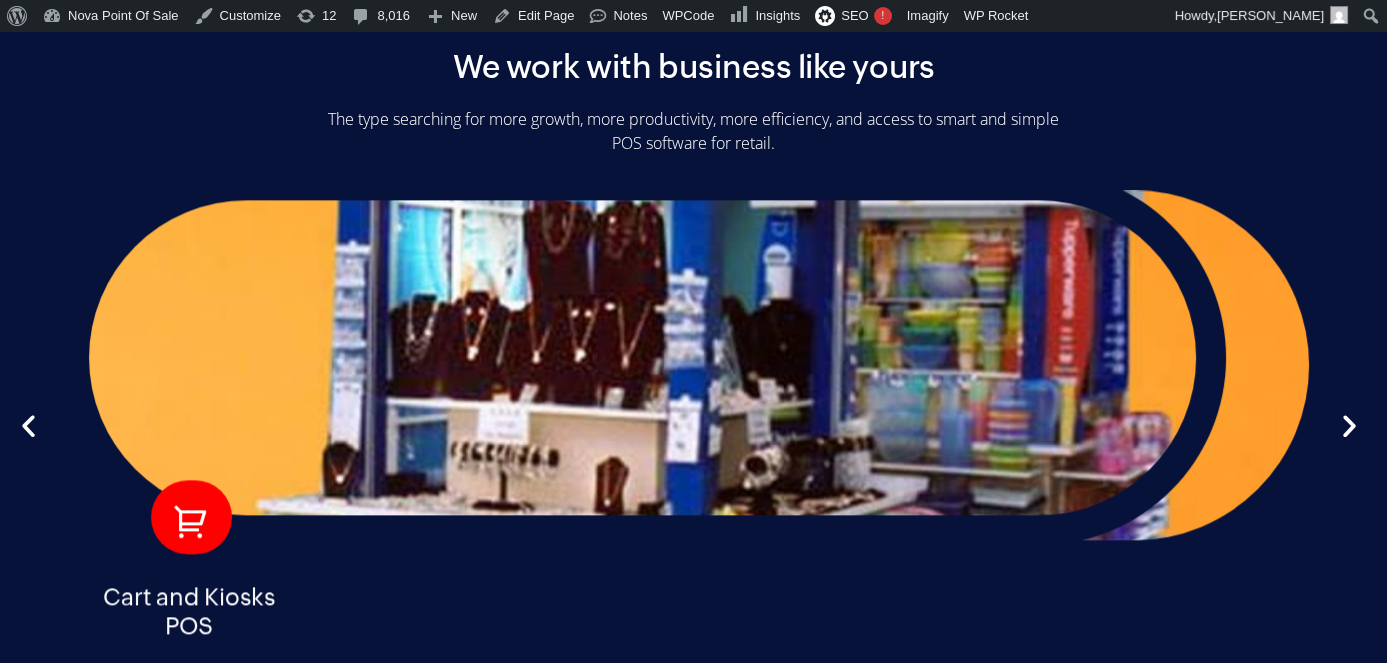 scroll, scrollTop: 4625, scrollLeft: 0, axis: vertical 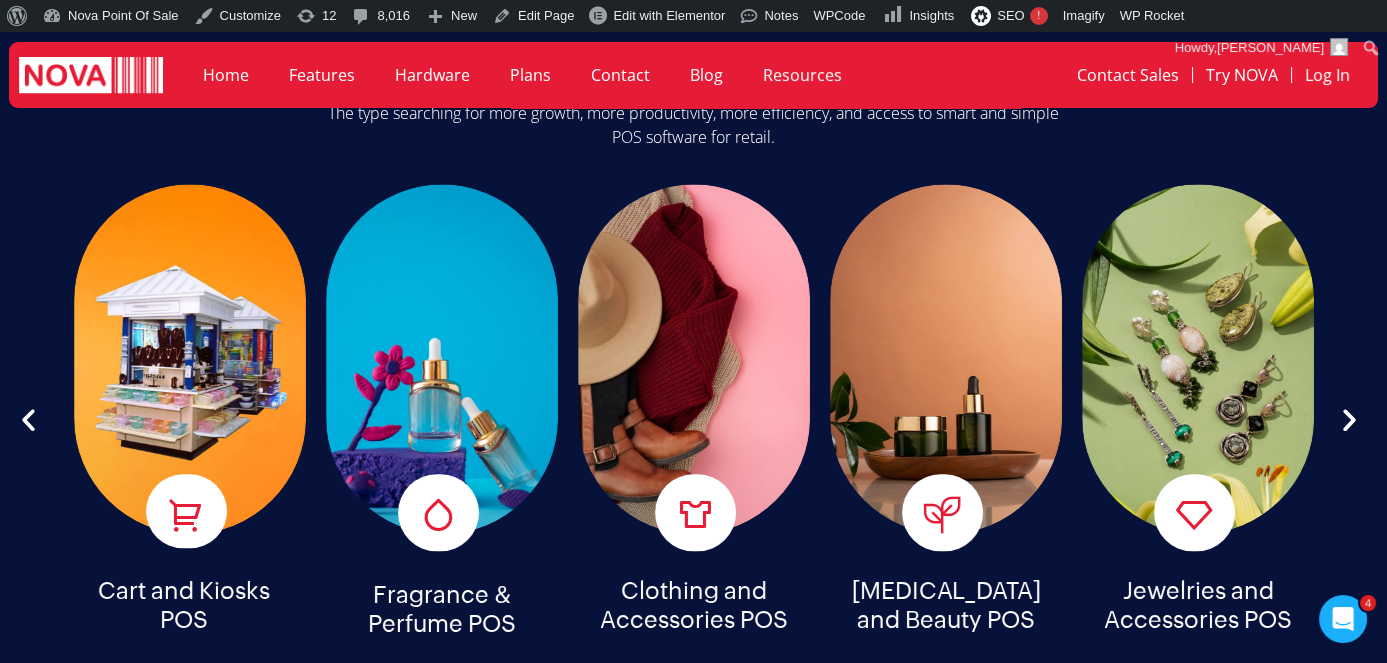 click on "Features" 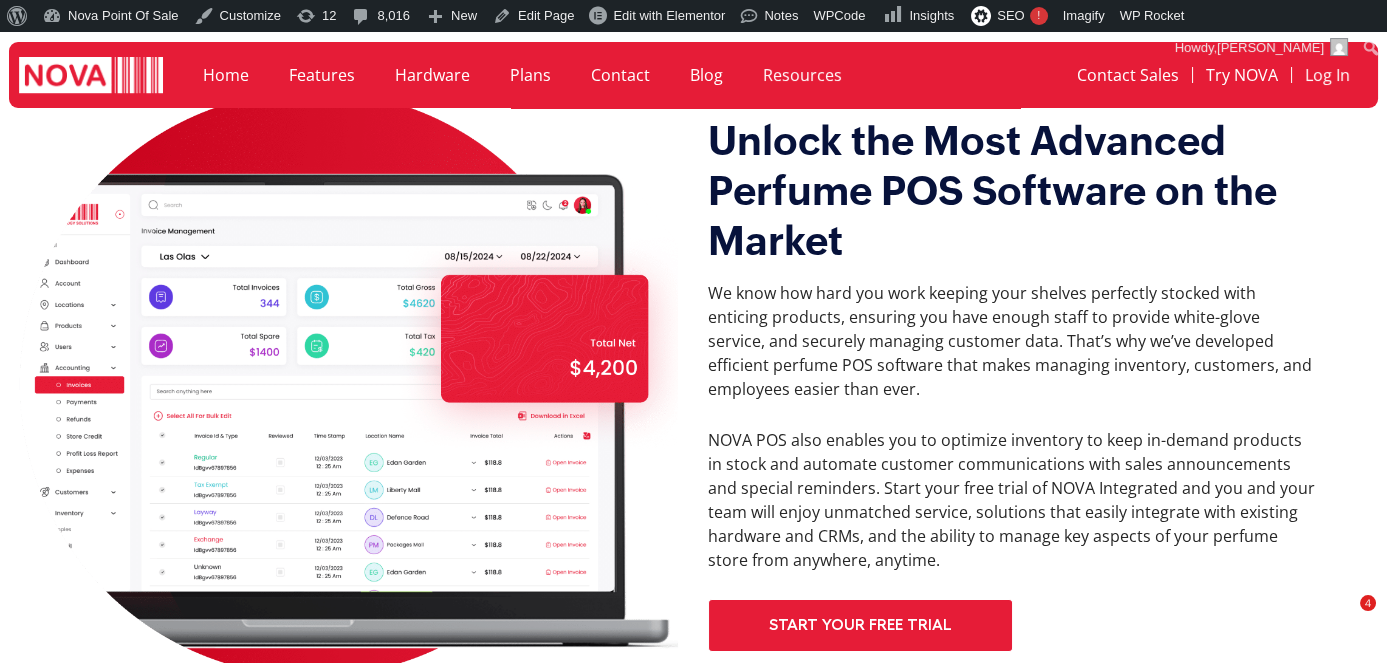 scroll, scrollTop: 799, scrollLeft: 0, axis: vertical 